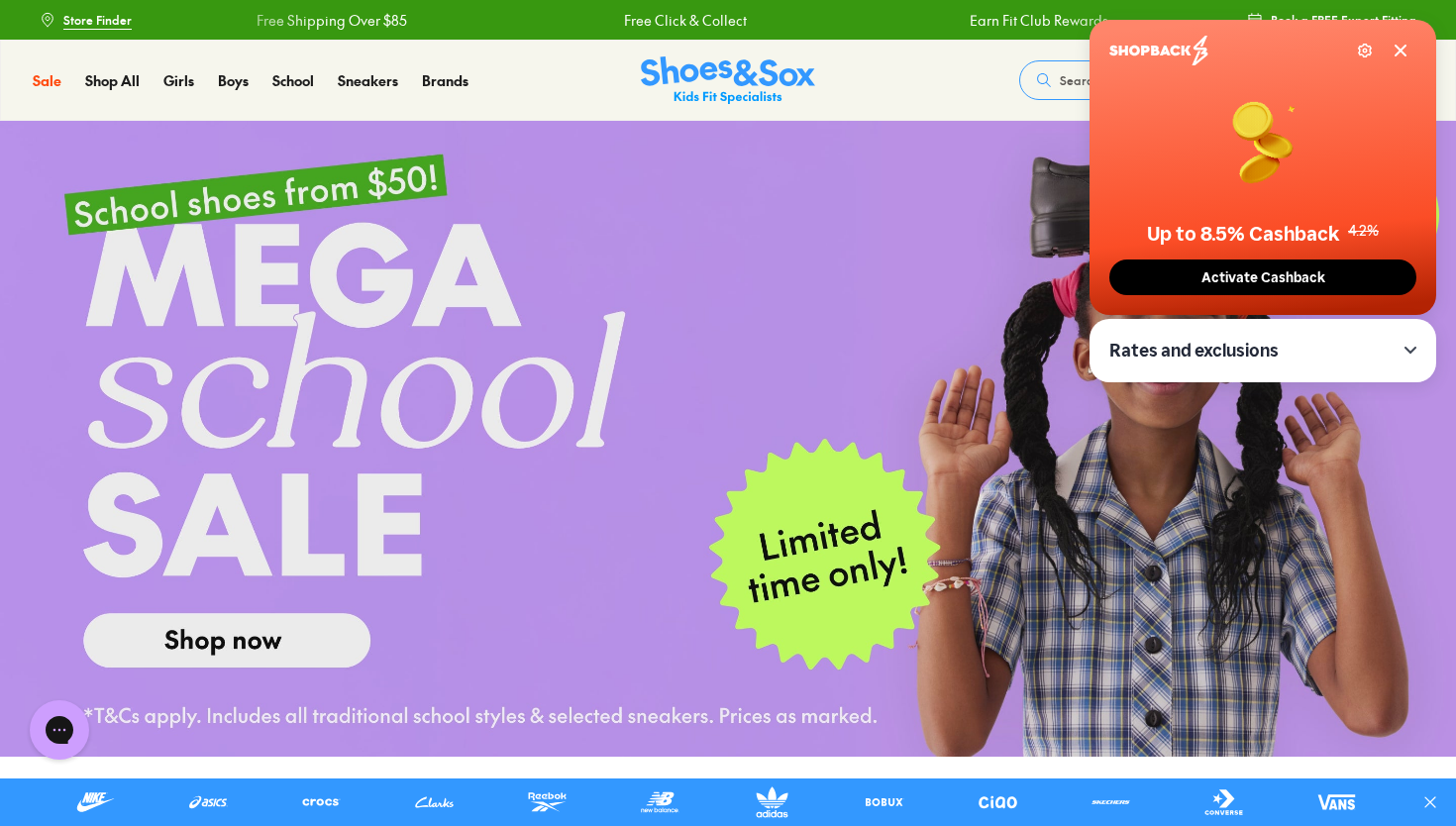 scroll, scrollTop: 0, scrollLeft: 0, axis: both 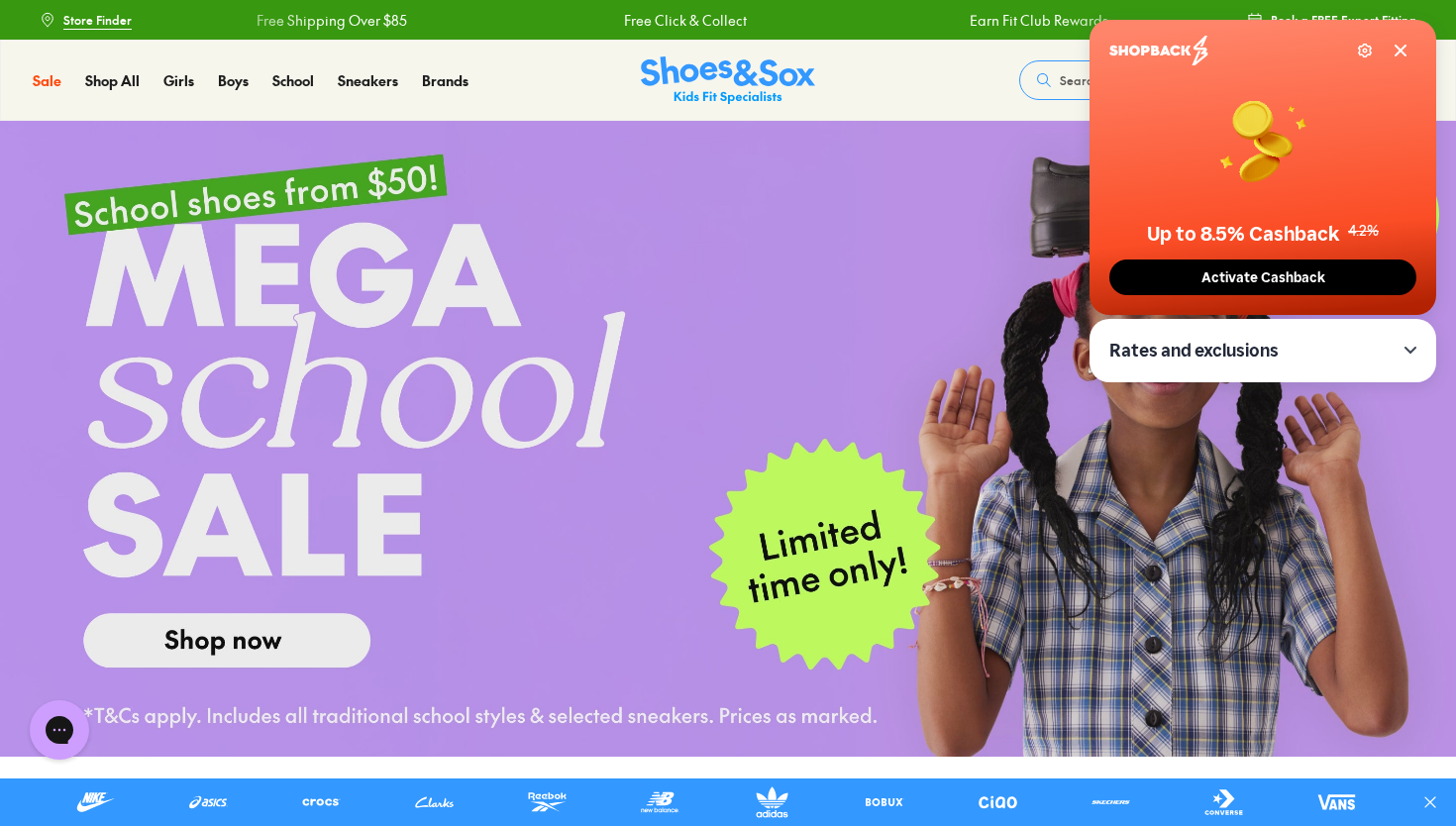 click at bounding box center [728, 439] 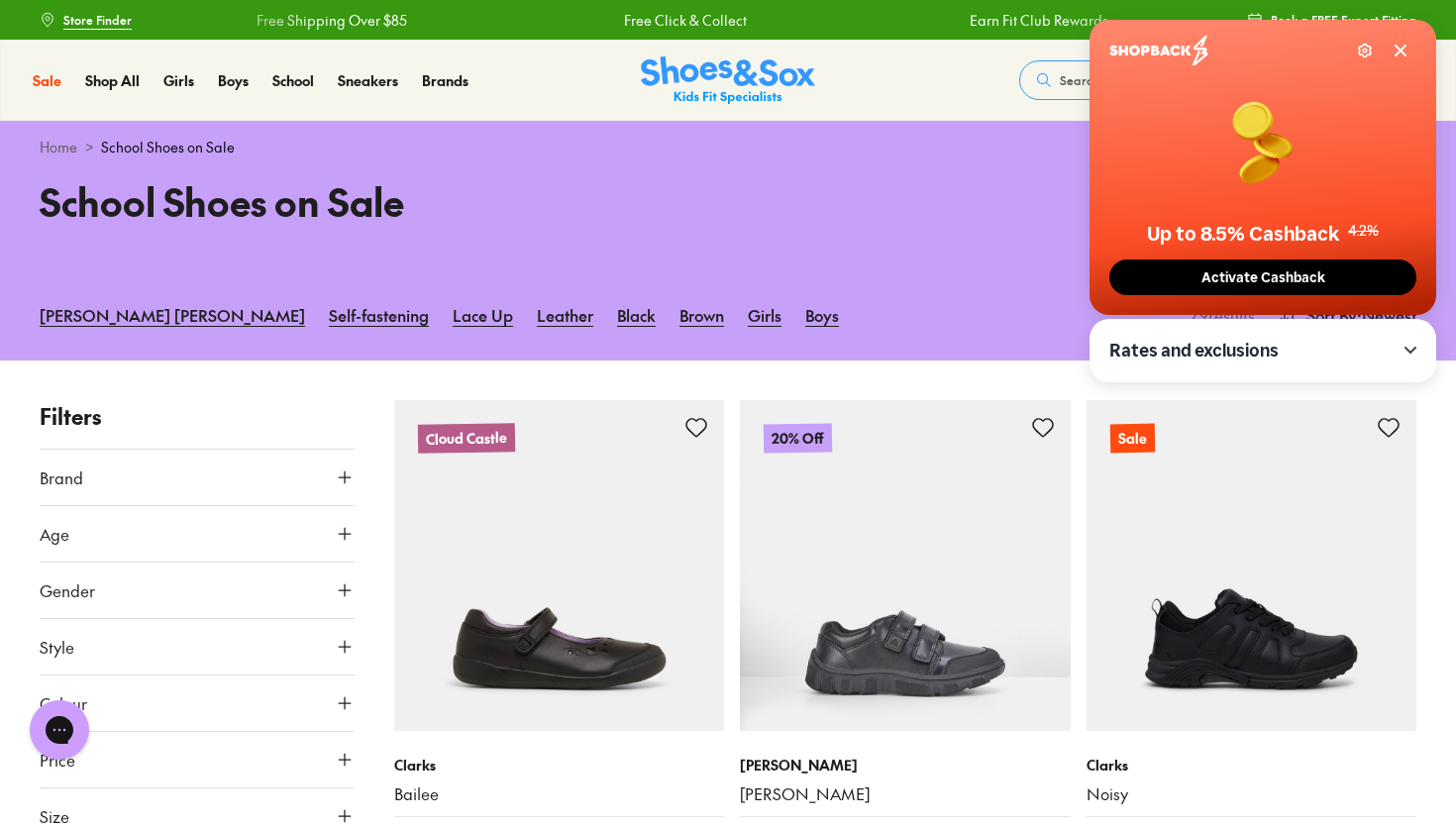 scroll, scrollTop: 0, scrollLeft: 0, axis: both 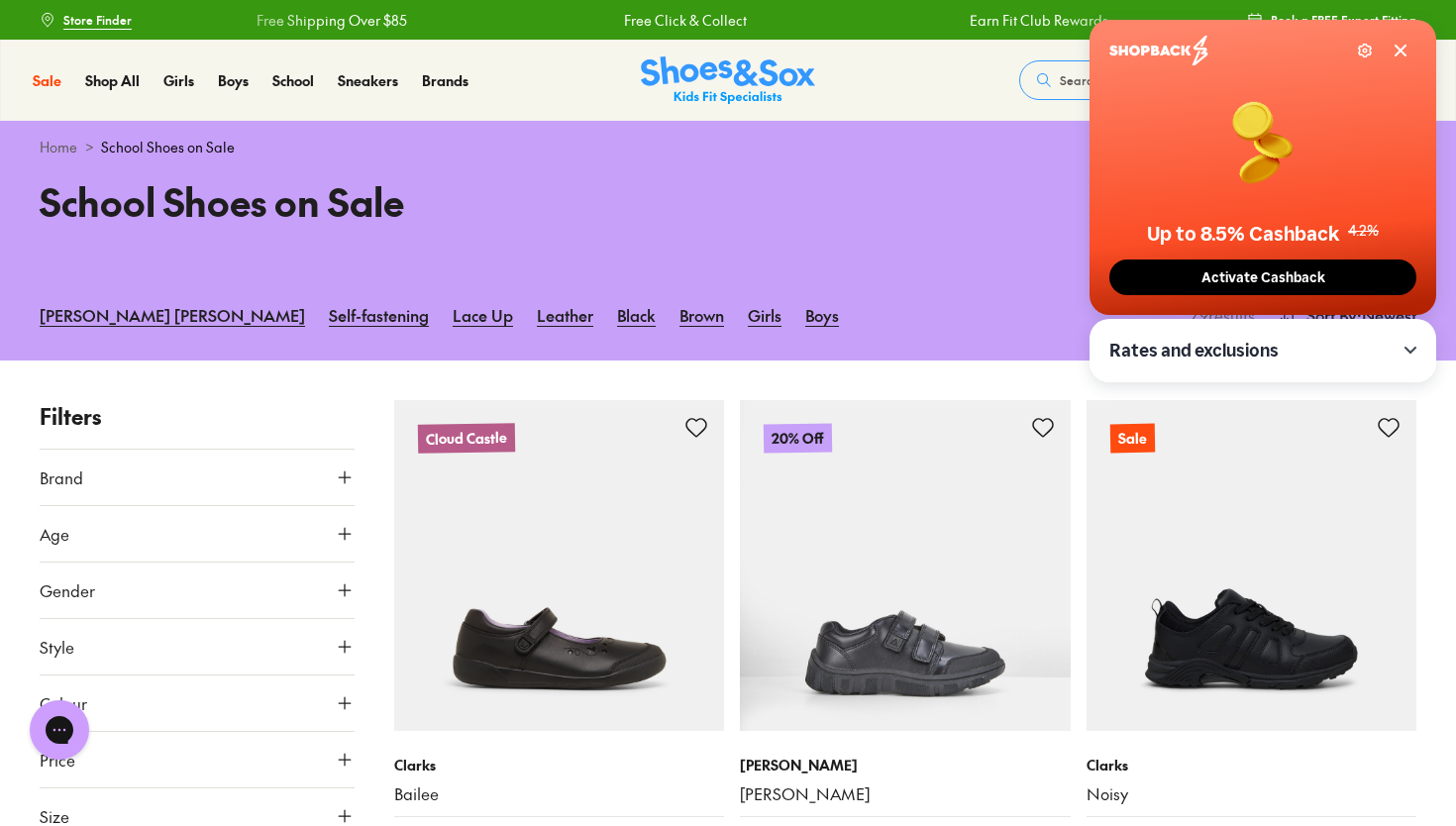 click at bounding box center (1084, 226) 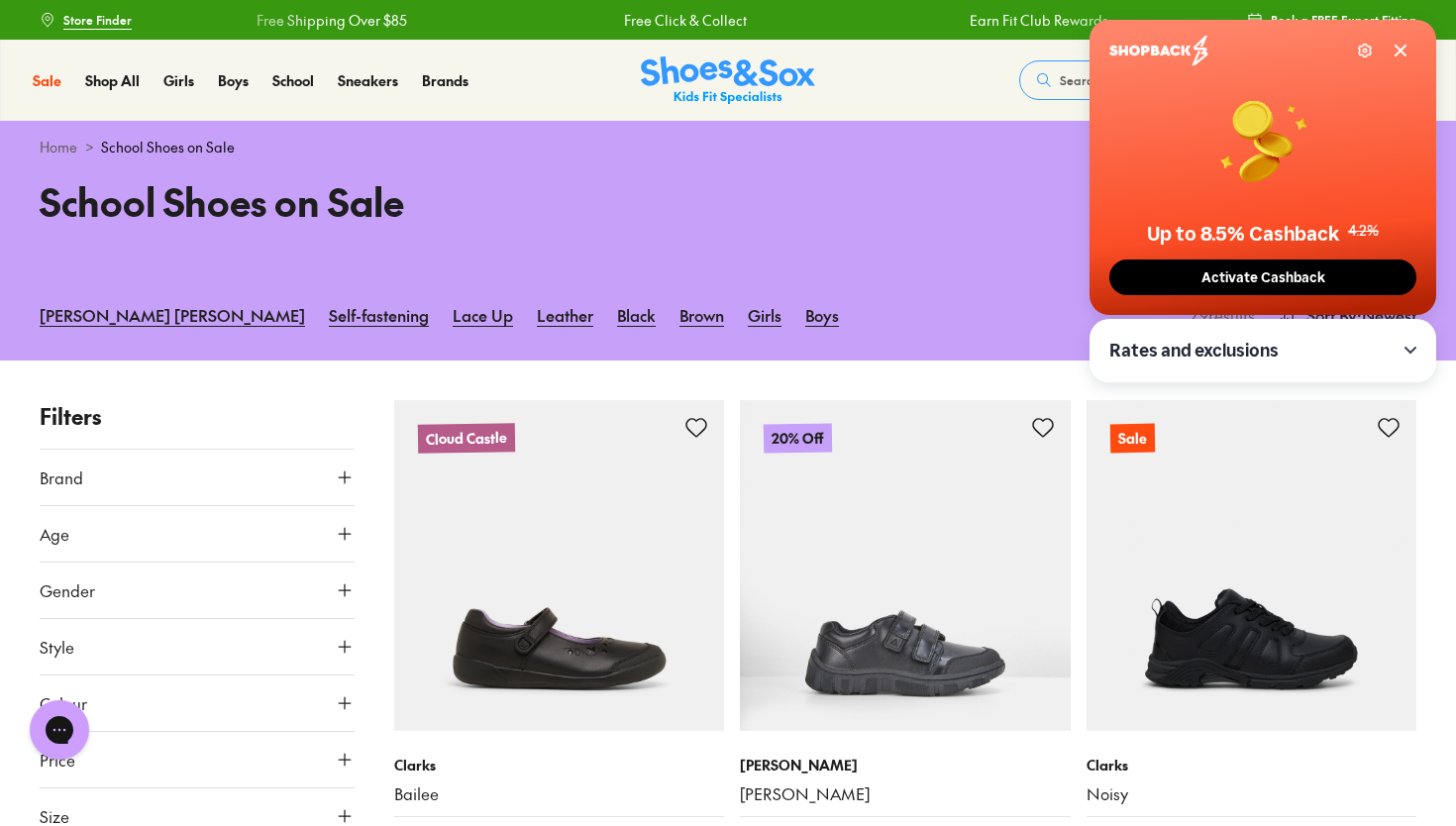 click 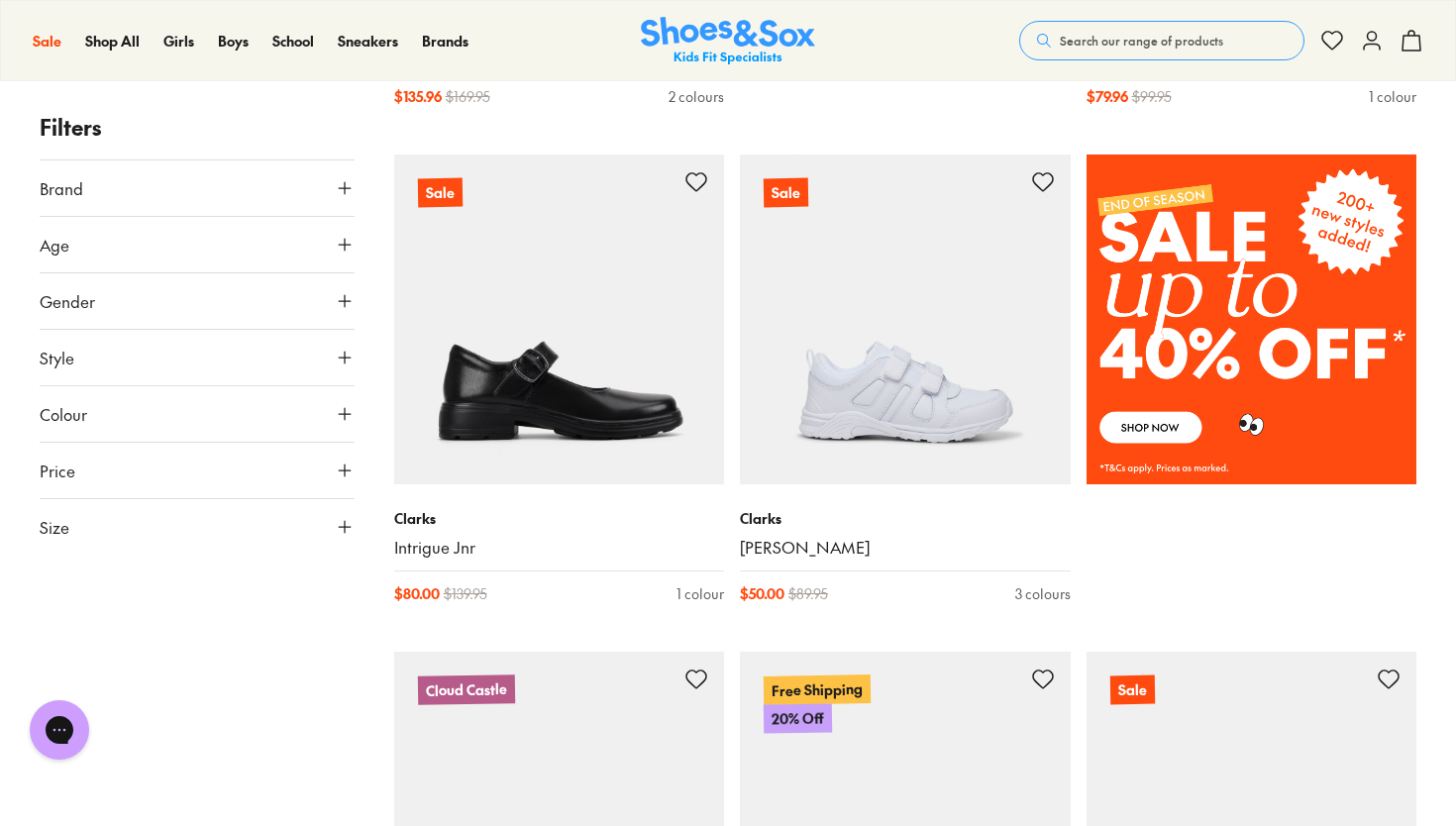 scroll, scrollTop: 0, scrollLeft: 0, axis: both 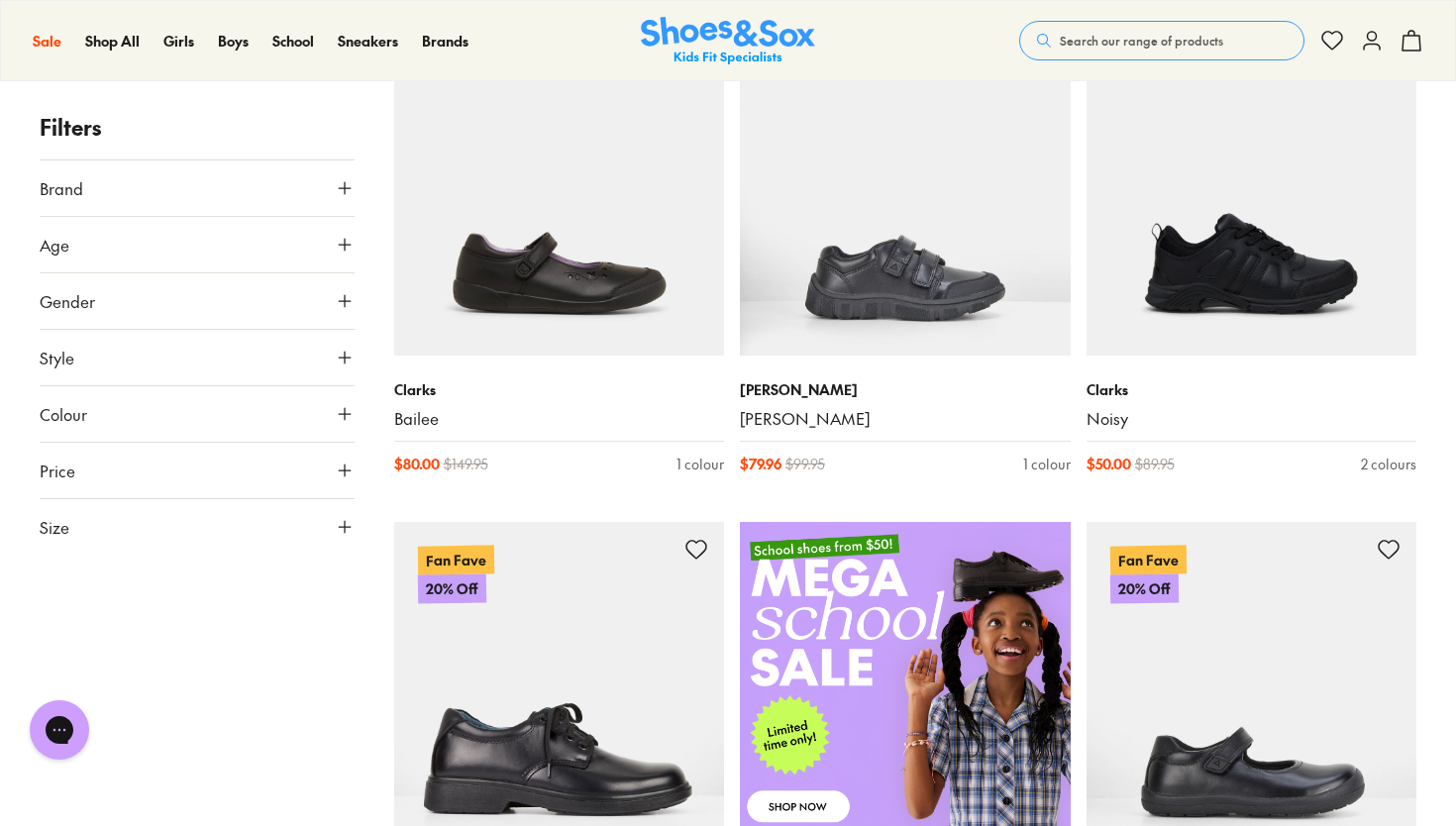 type on "***" 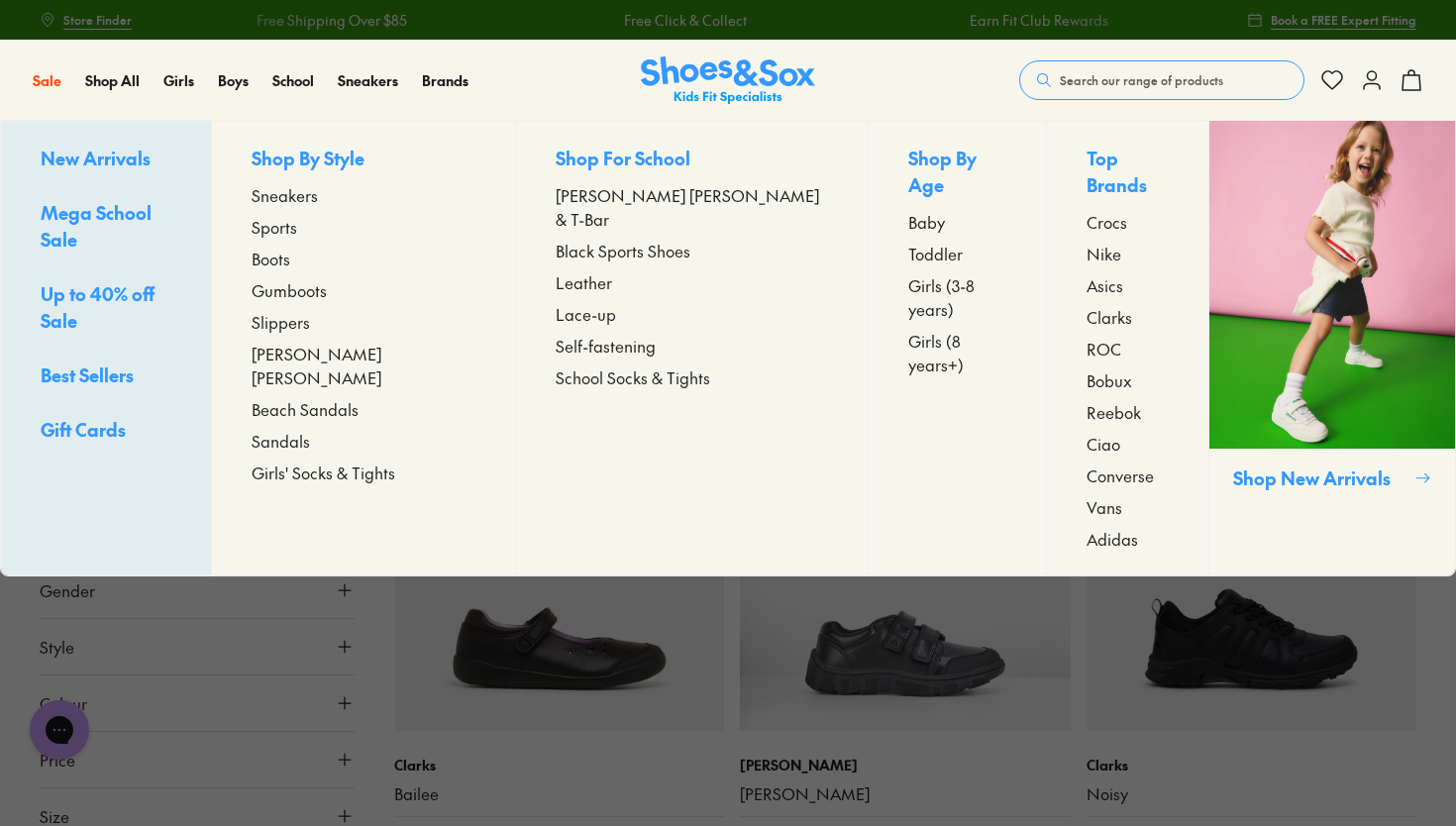 click on "Sandals" at bounding box center [280, 441] 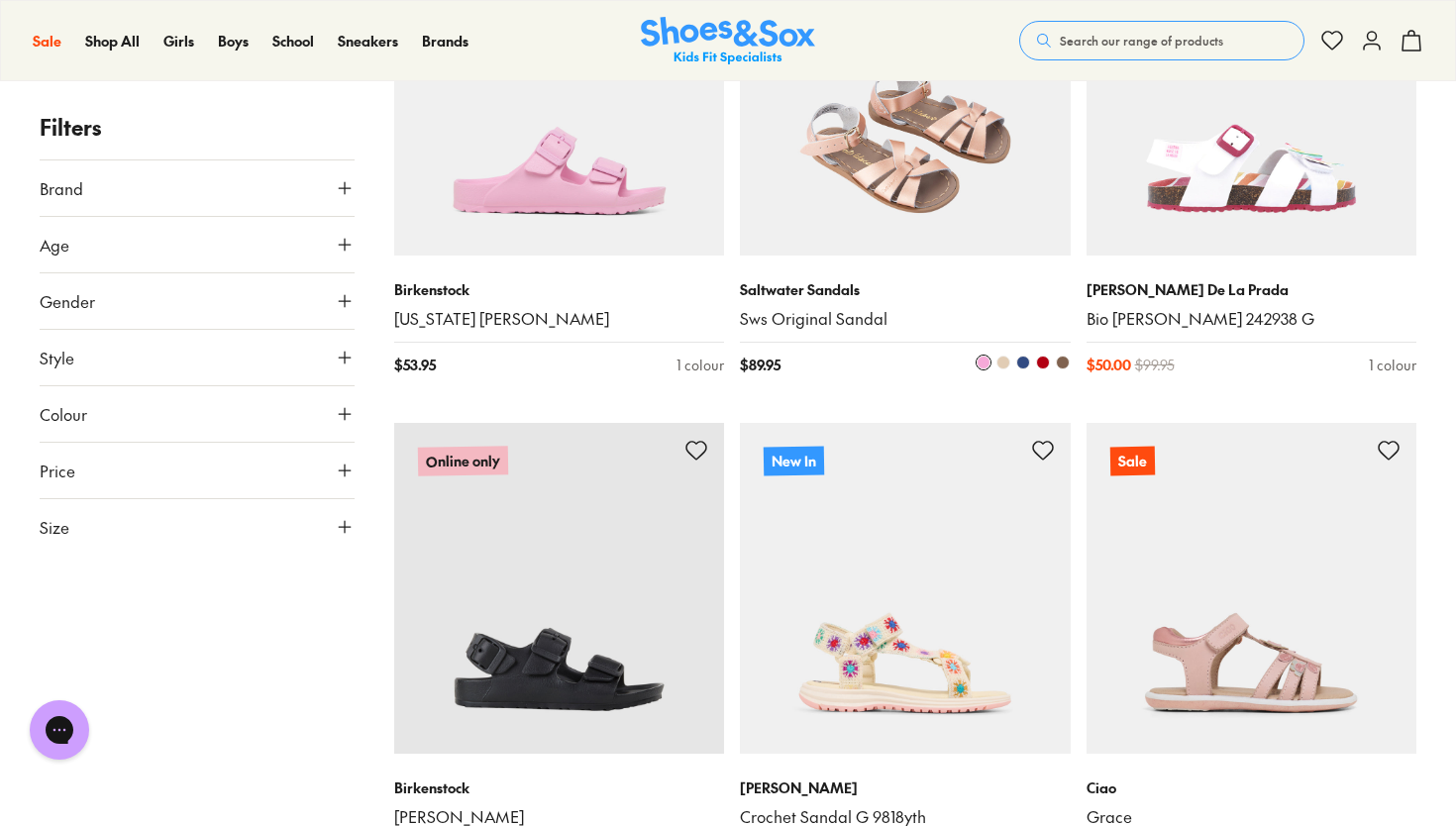 scroll, scrollTop: 2004, scrollLeft: 0, axis: vertical 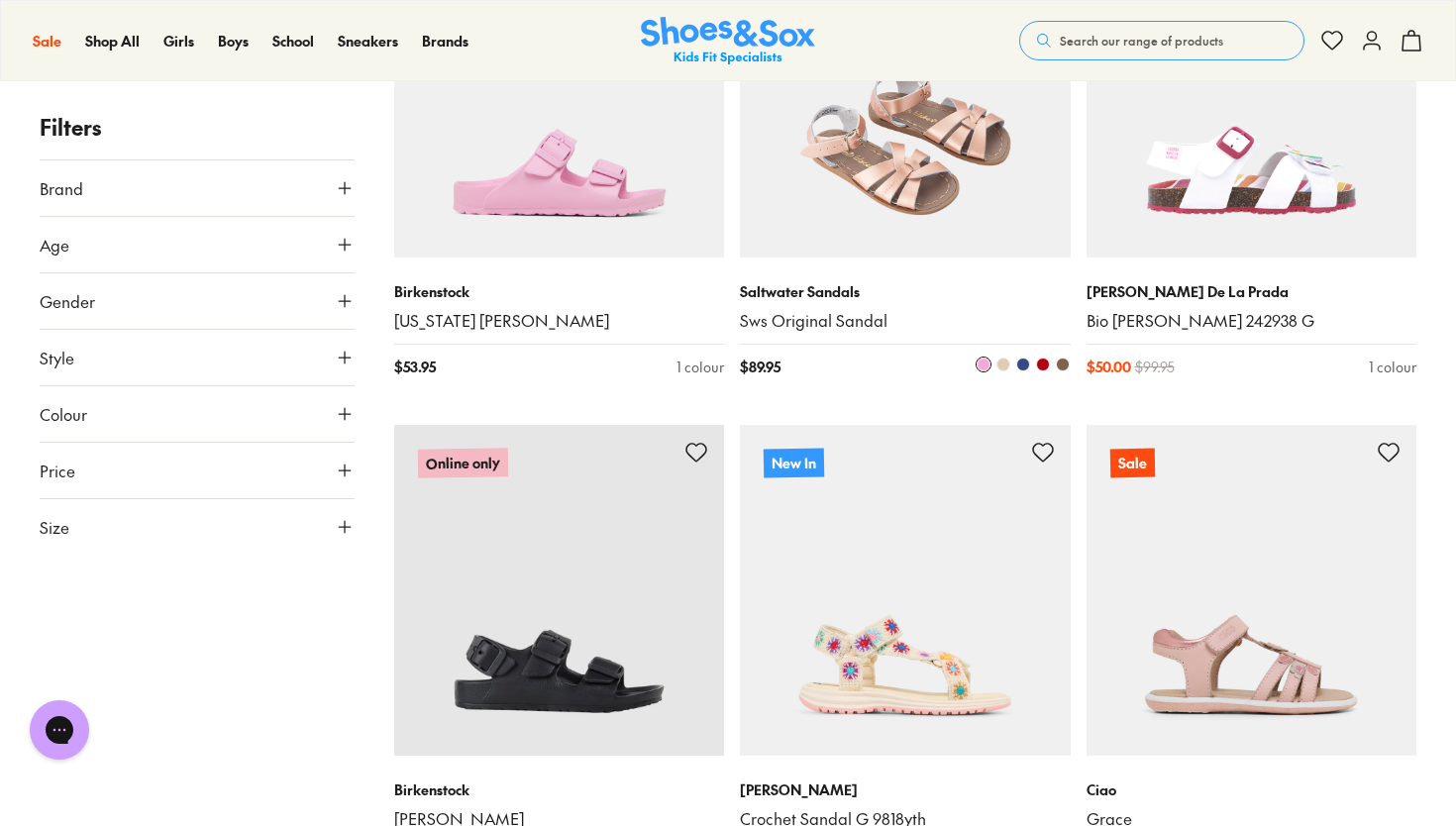 click at bounding box center [905, 93] 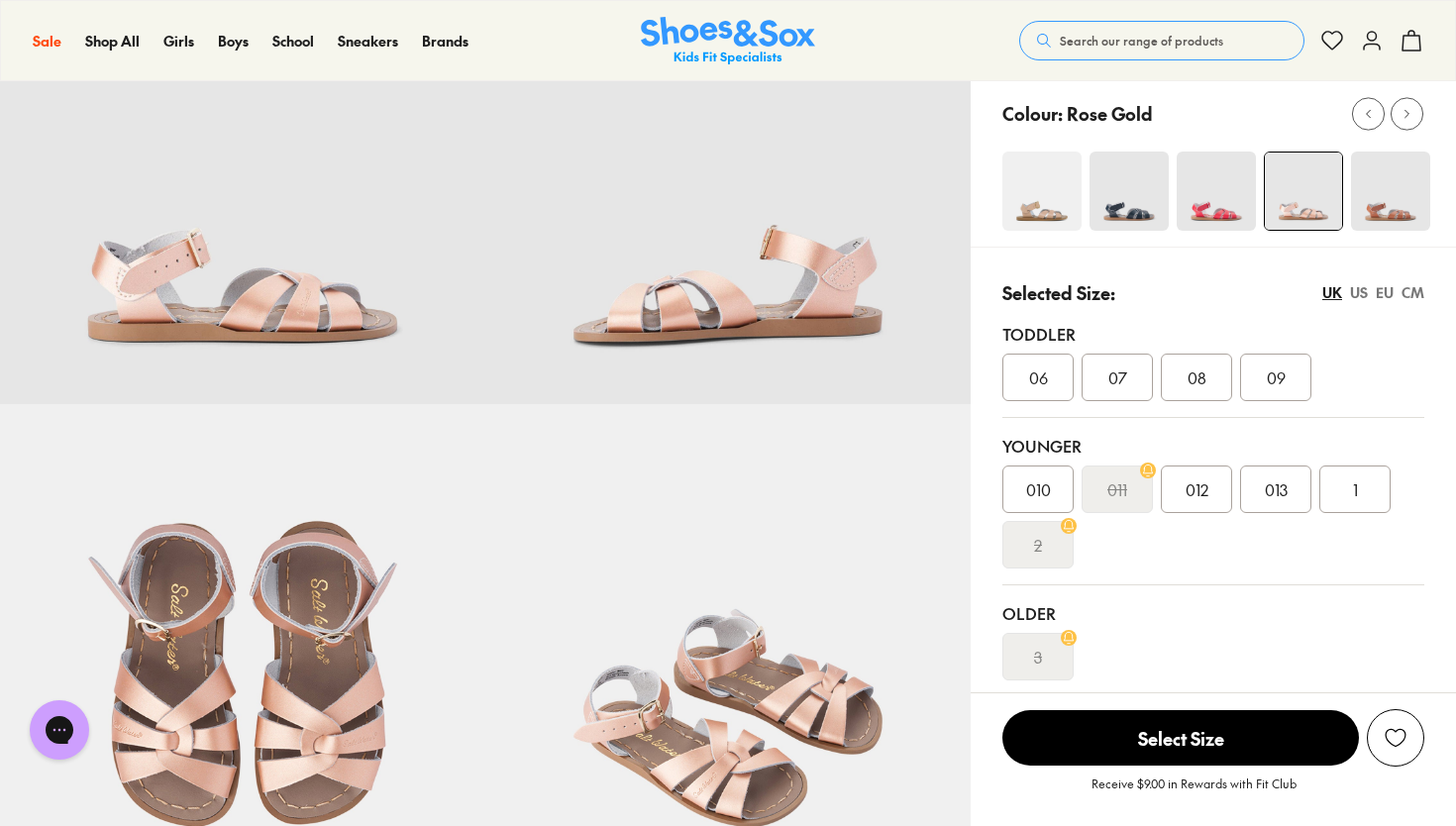 scroll, scrollTop: 0, scrollLeft: 0, axis: both 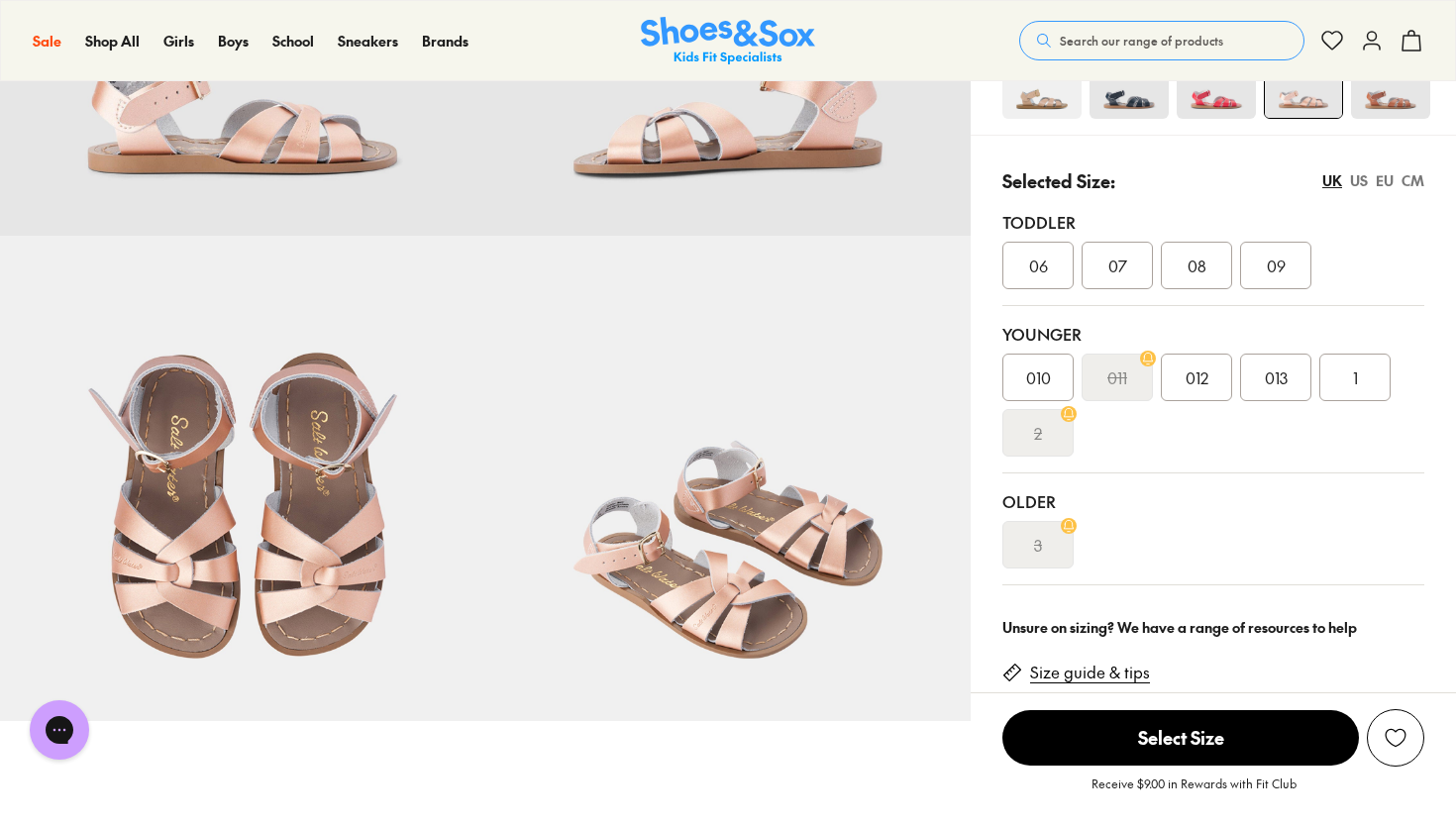 select on "*" 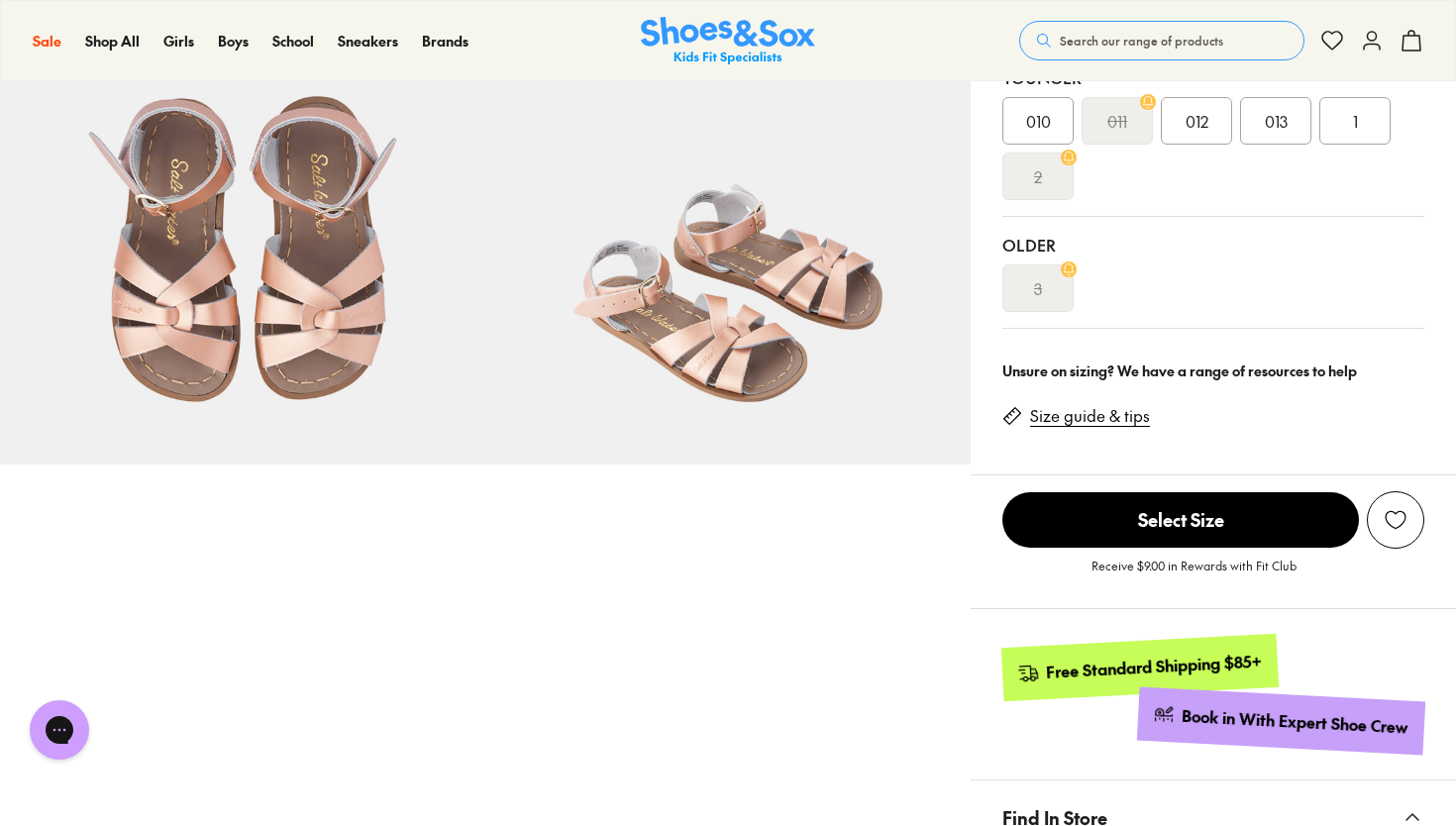 scroll, scrollTop: 613, scrollLeft: 0, axis: vertical 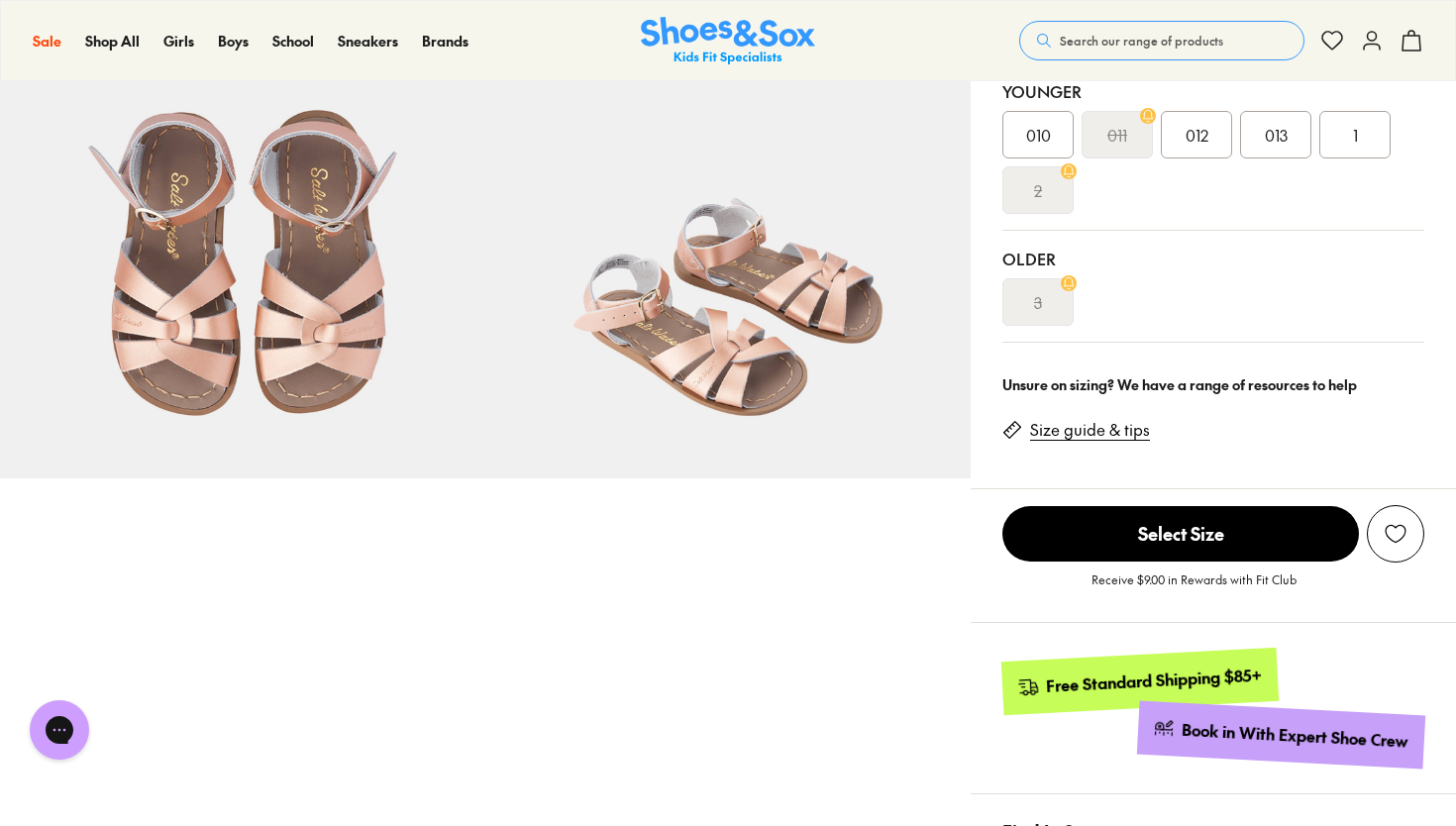 click on "Size guide & tips" at bounding box center (1090, 430) 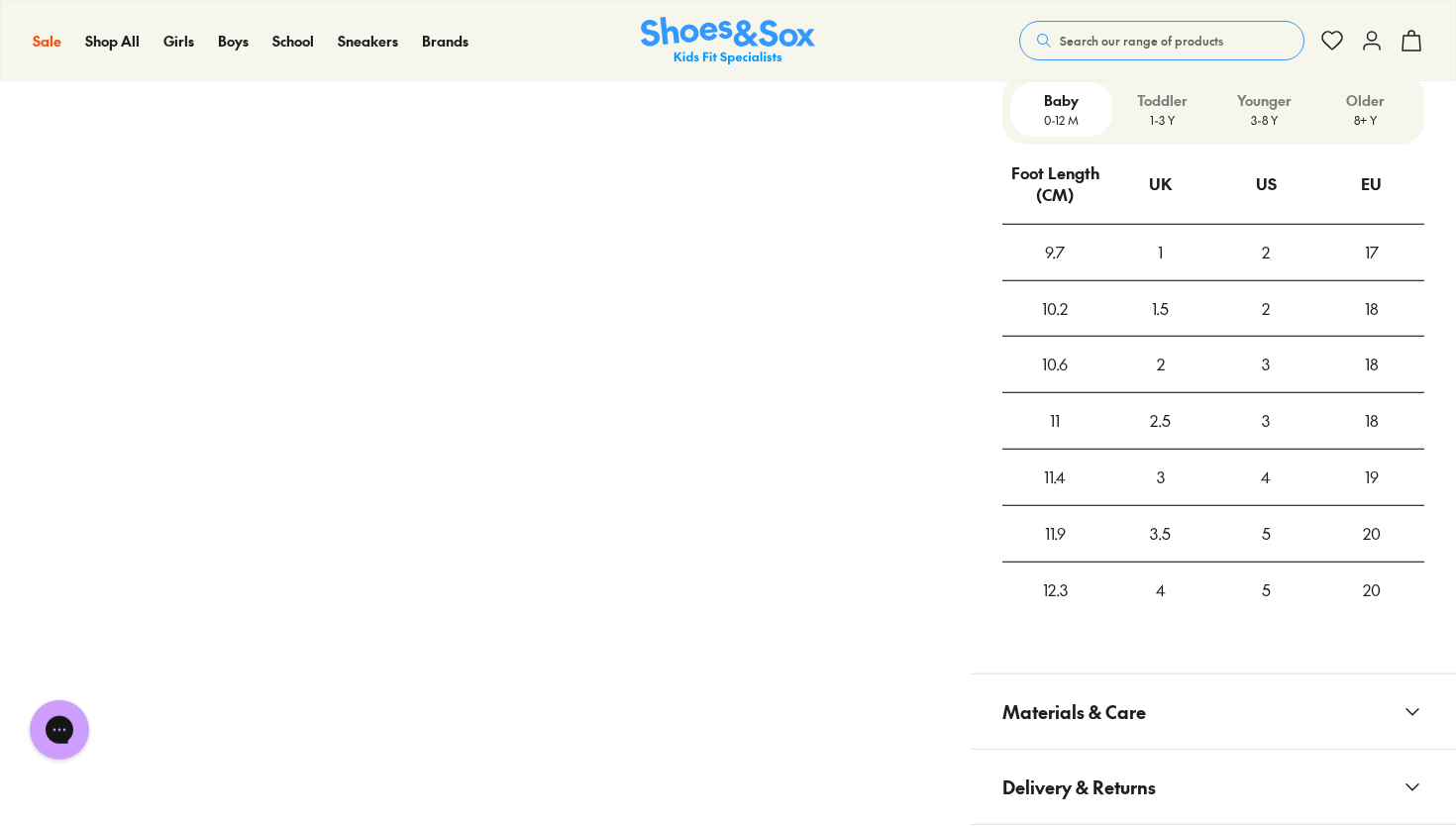 scroll, scrollTop: 1613, scrollLeft: 0, axis: vertical 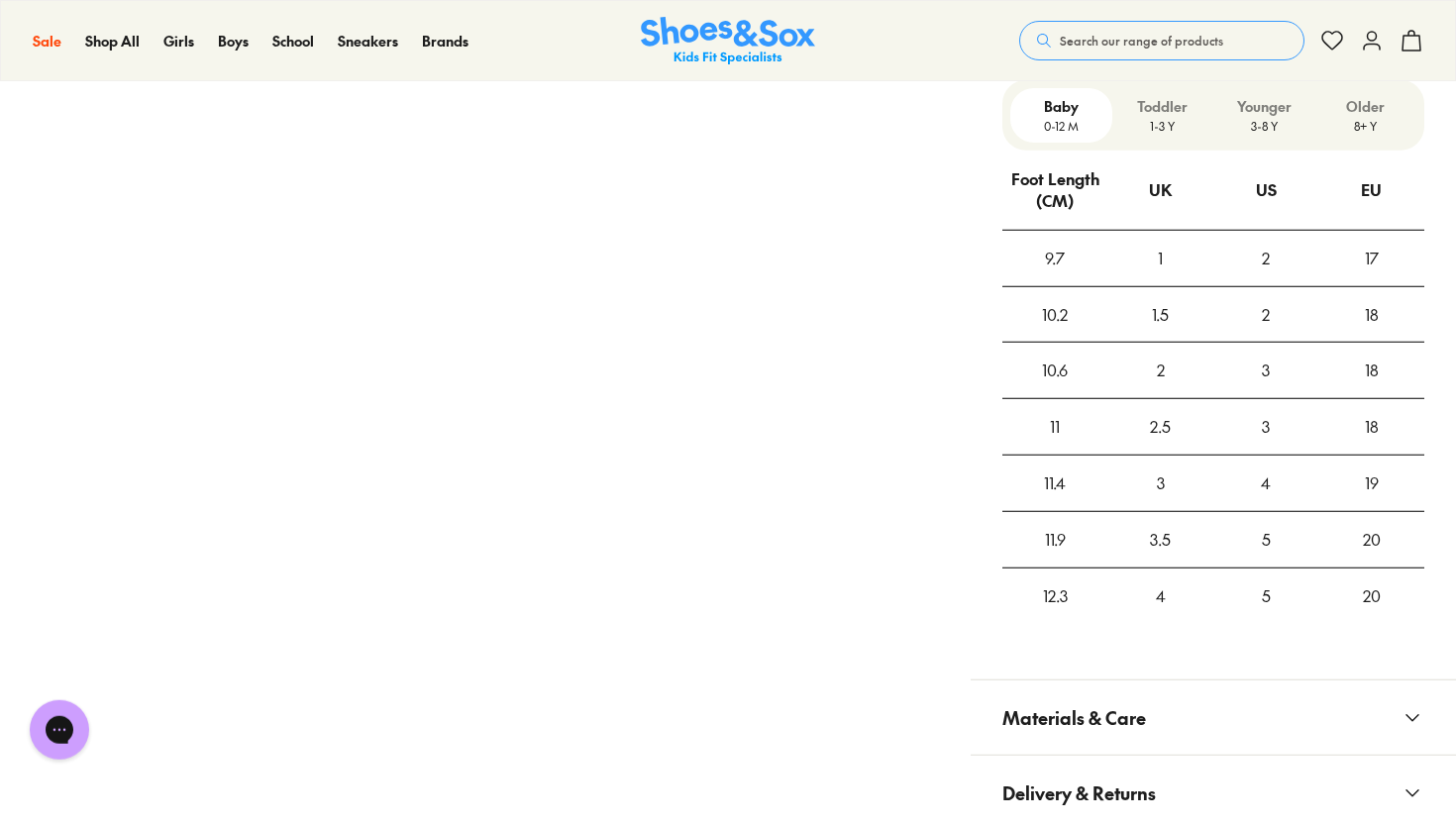 click on "3-8 Y" at bounding box center [1264, 126] 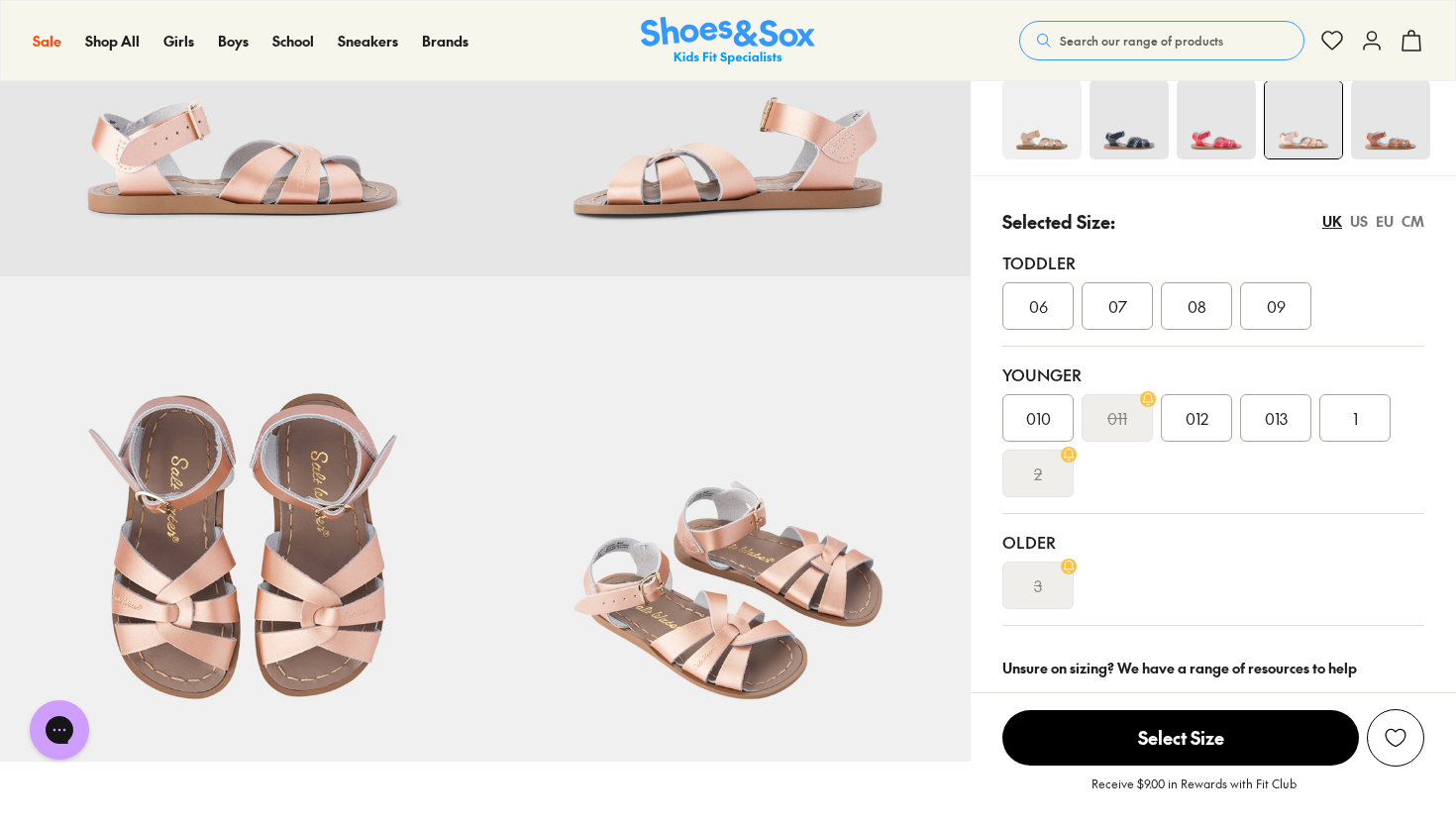 scroll, scrollTop: 0, scrollLeft: 0, axis: both 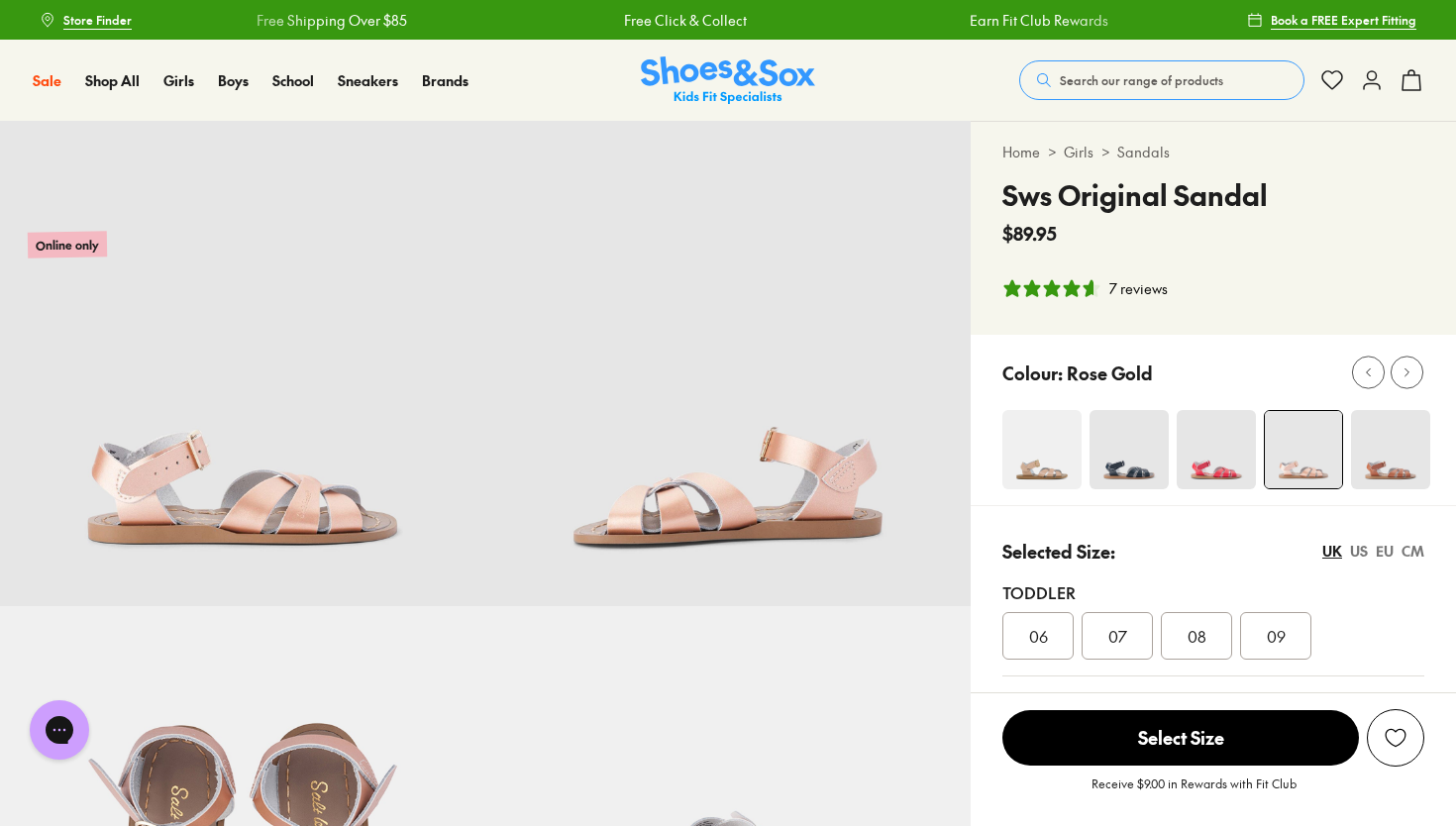 click on "Search our range of products" at bounding box center [1141, 80] 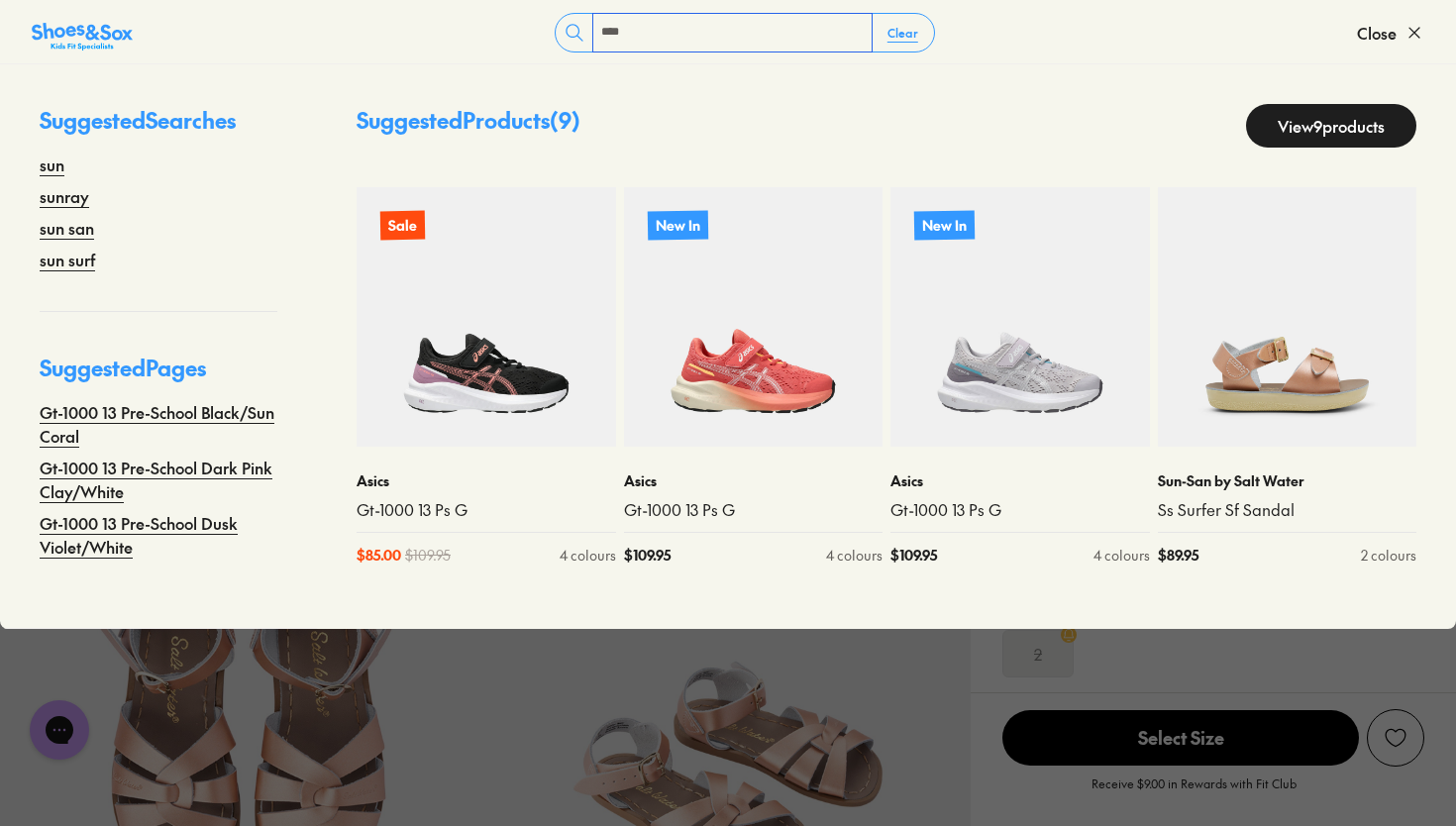 scroll, scrollTop: 178, scrollLeft: 0, axis: vertical 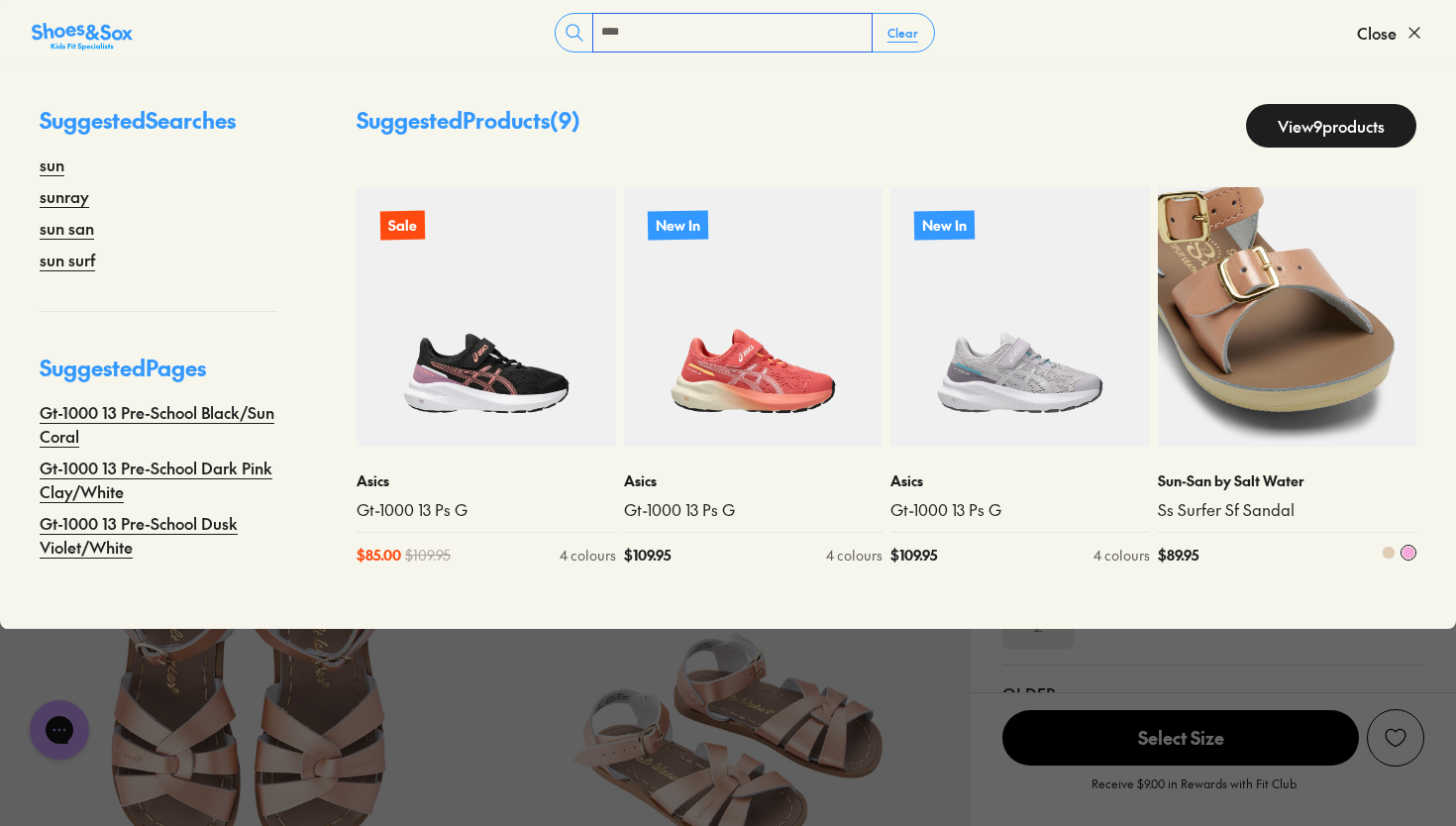 type on "***" 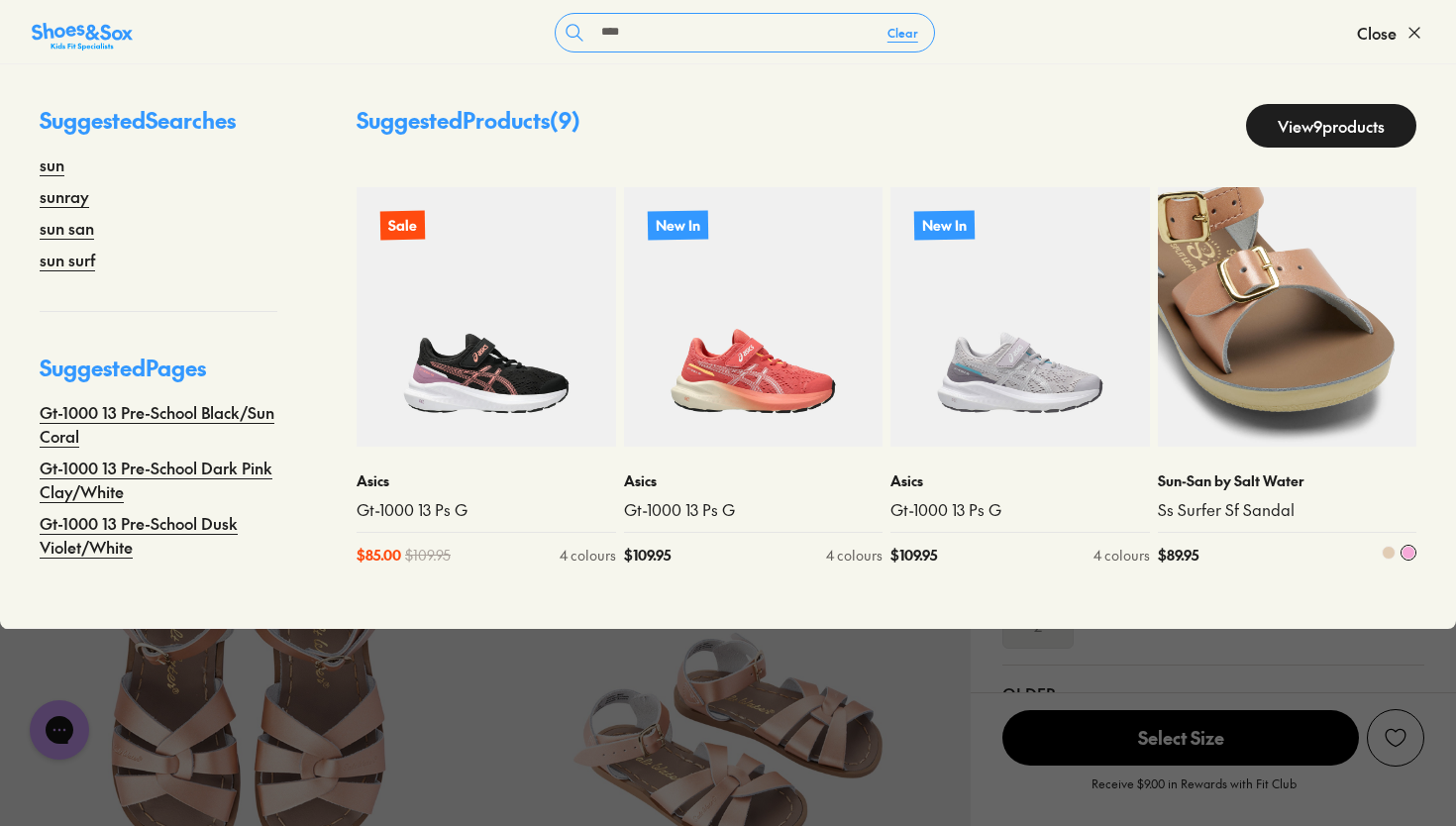 click at bounding box center (1288, 317) 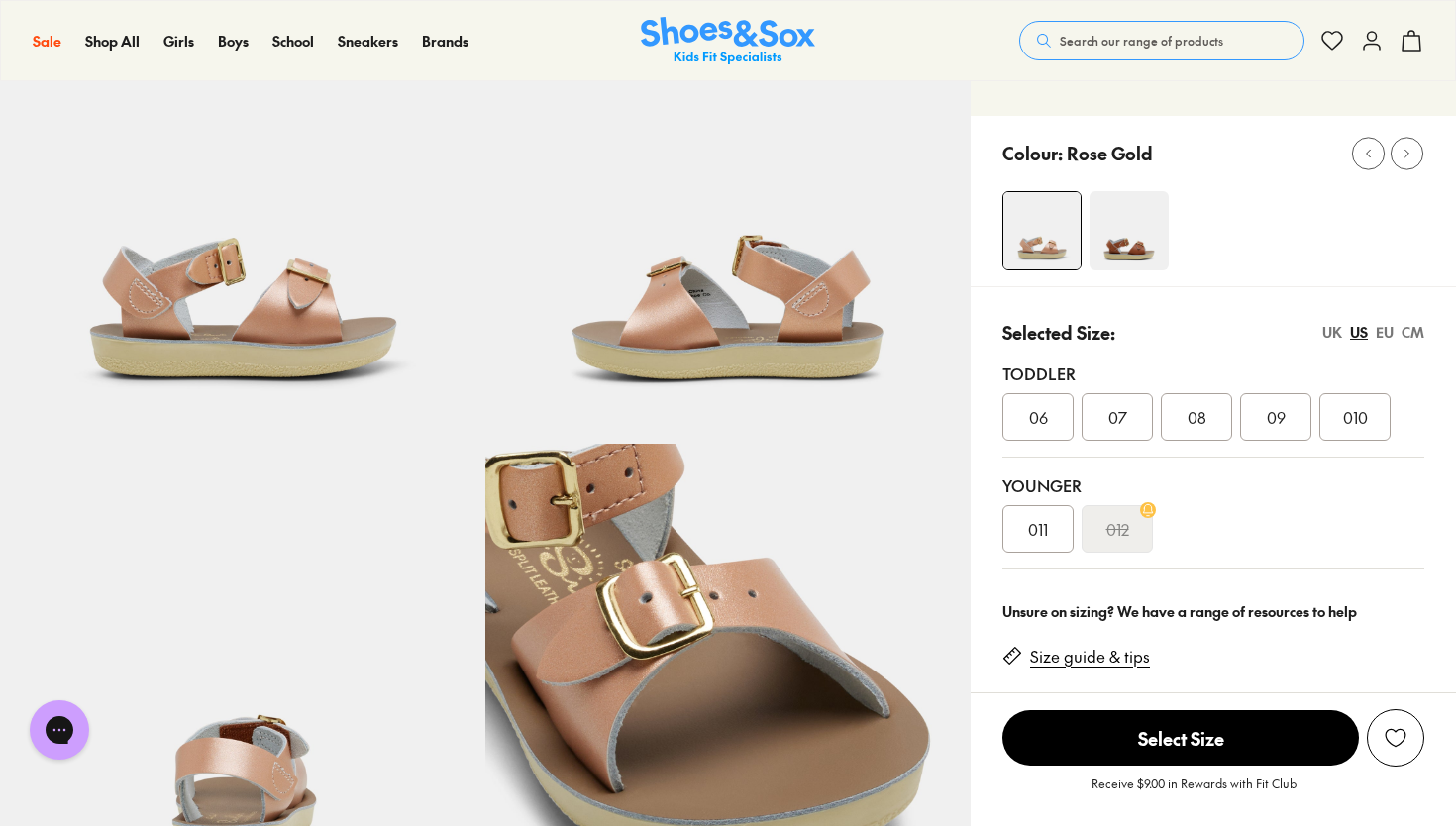 scroll, scrollTop: 0, scrollLeft: 0, axis: both 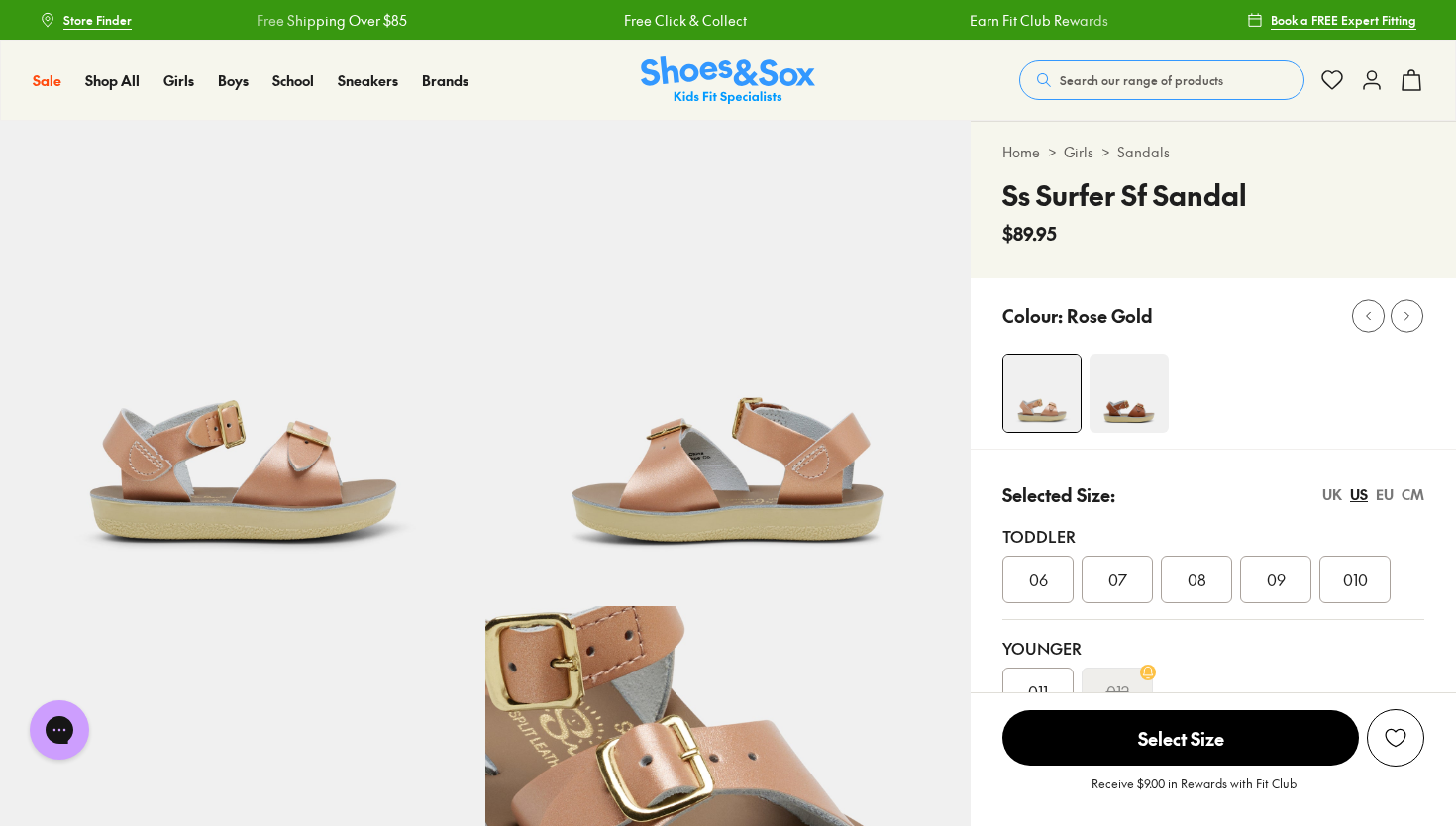 click at bounding box center (1129, 393) 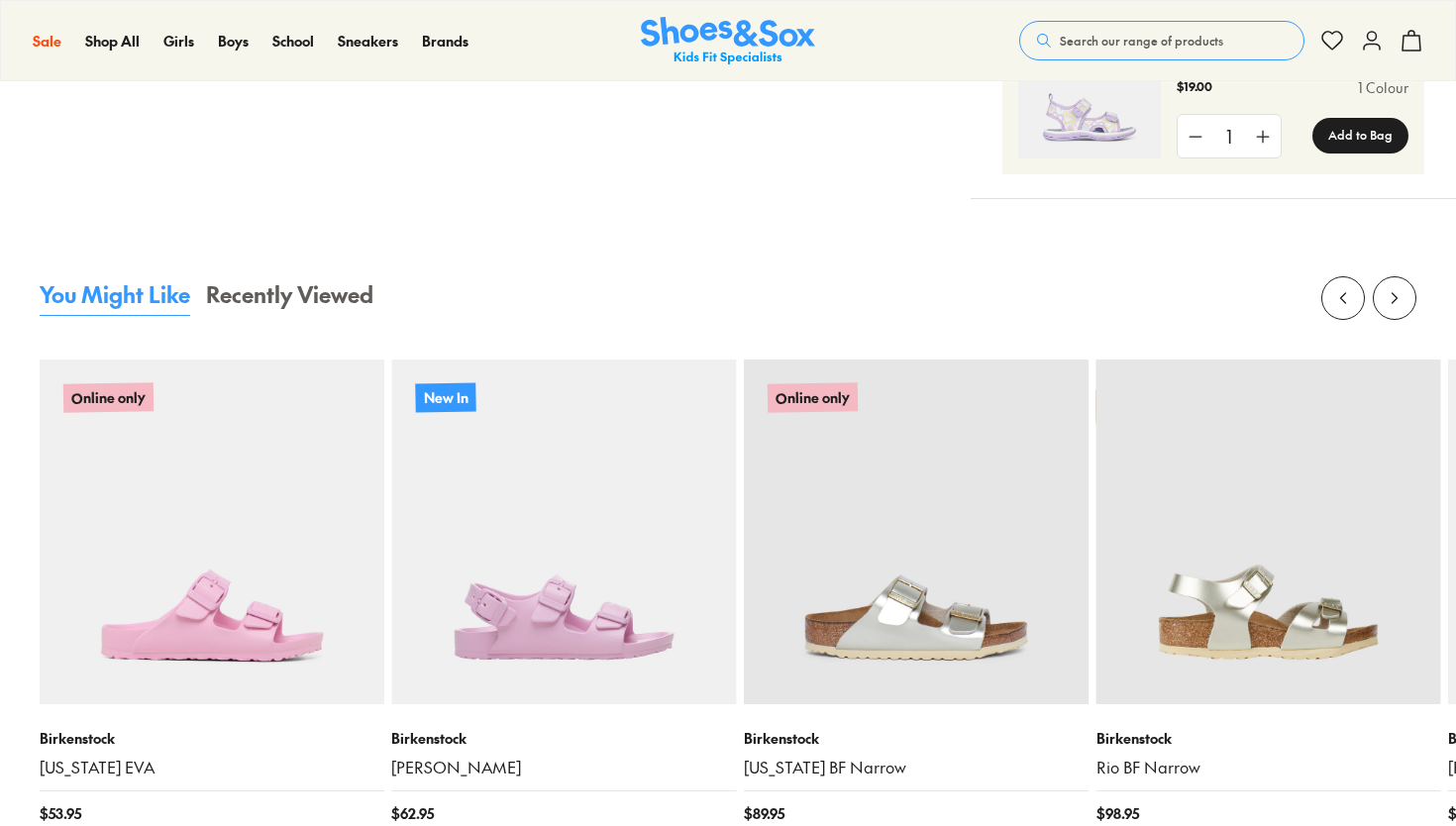 select on "*" 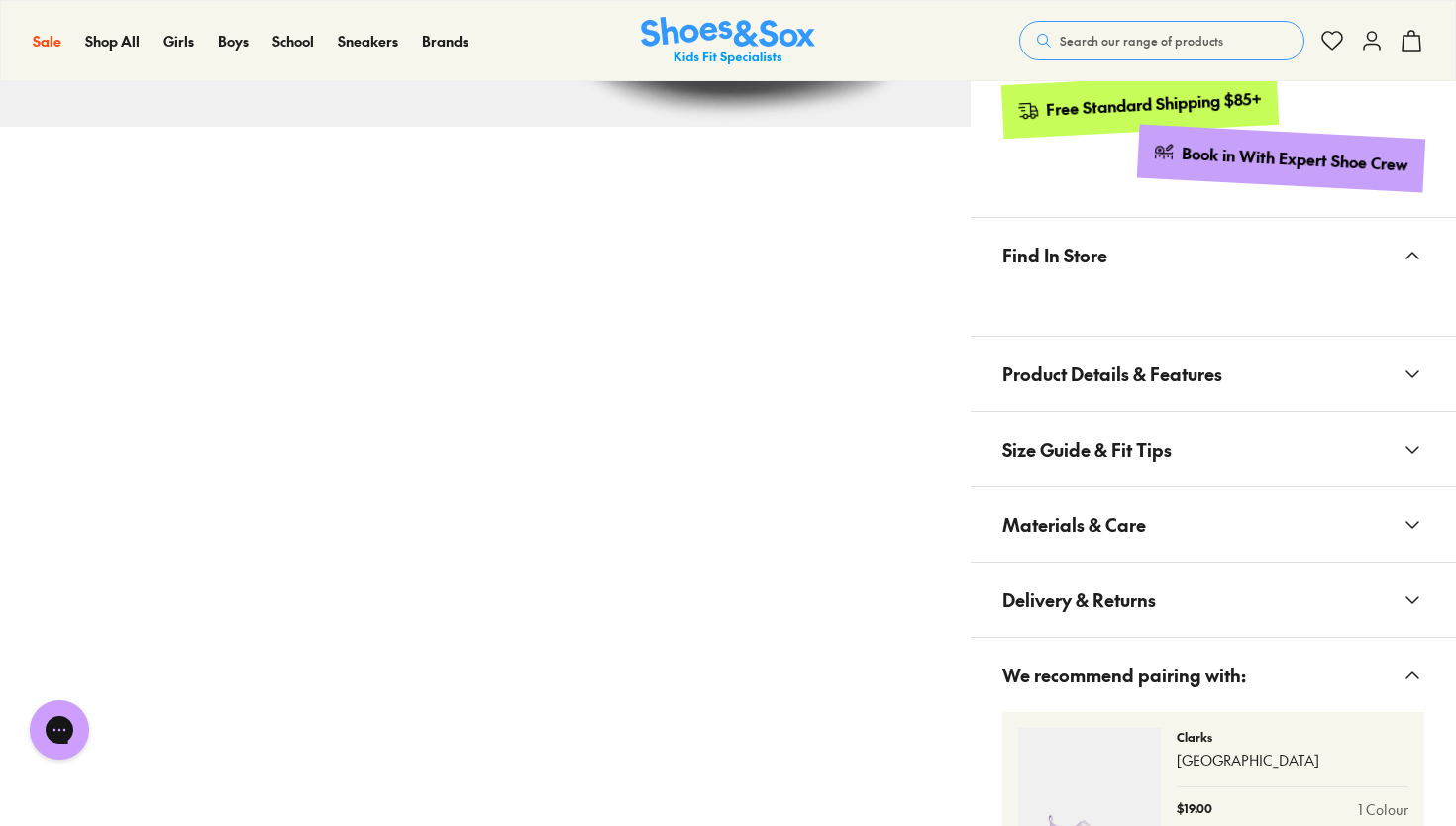 scroll, scrollTop: 0, scrollLeft: 0, axis: both 